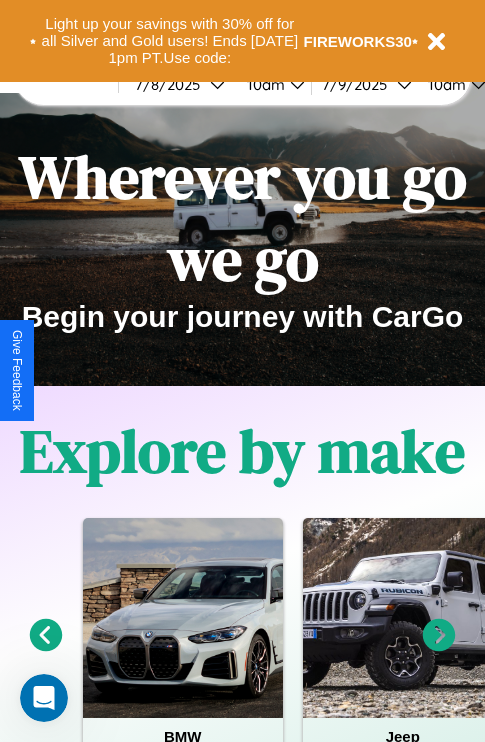 scroll, scrollTop: 0, scrollLeft: 0, axis: both 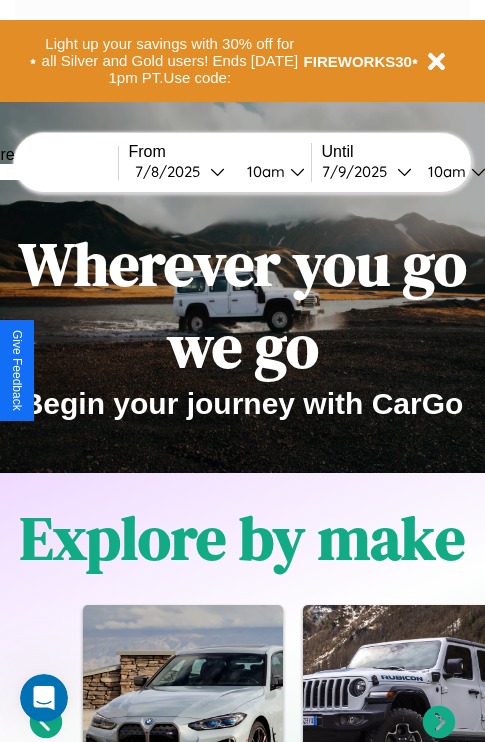 click at bounding box center (43, 172) 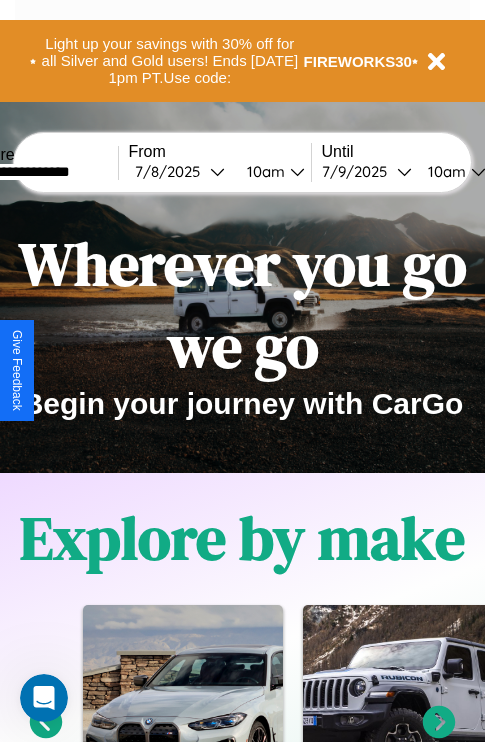 type on "**********" 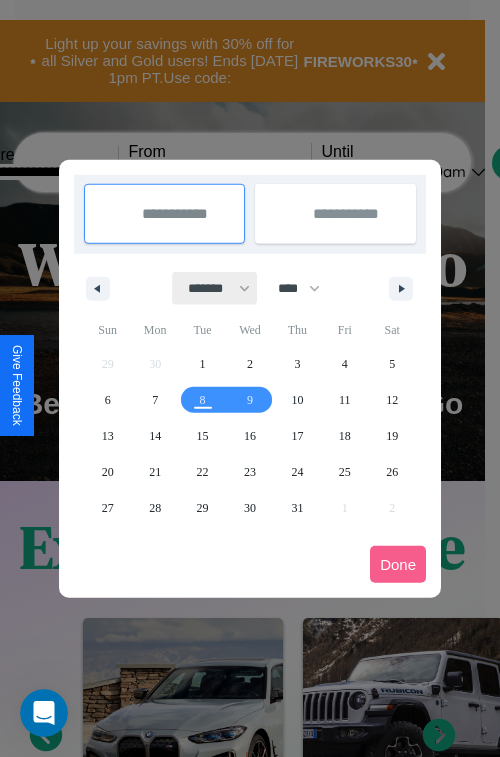 click on "******* ******** ***** ***** *** **** **** ****** ********* ******* ******** ********" at bounding box center [215, 288] 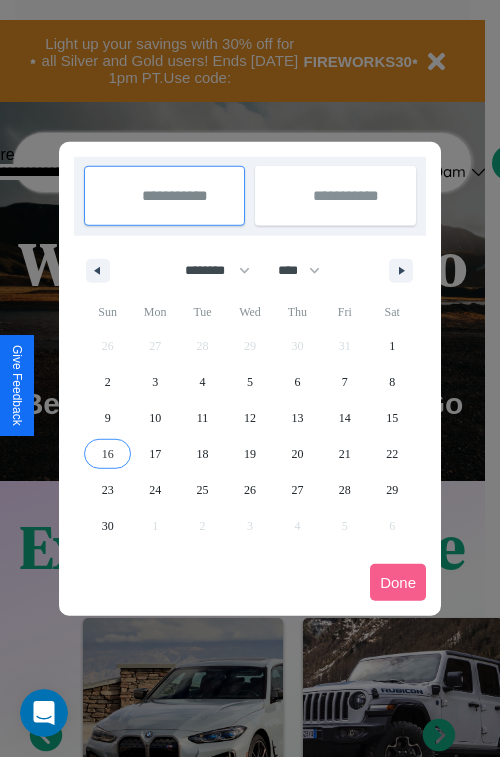 click on "16" at bounding box center [108, 454] 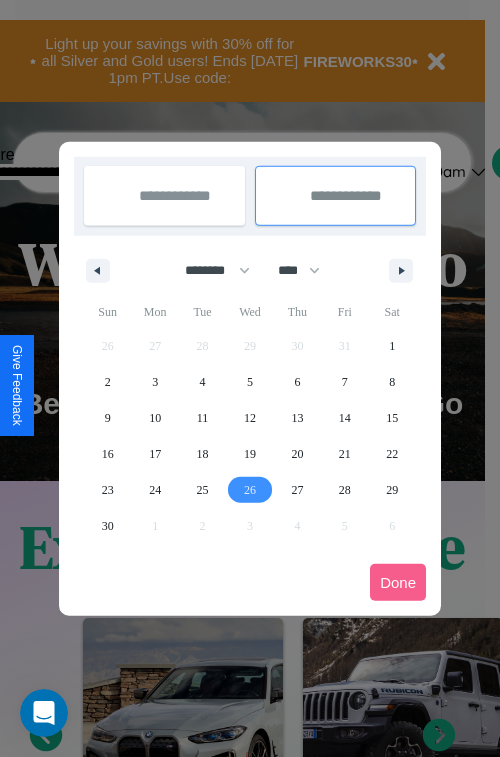 click on "26" at bounding box center (250, 490) 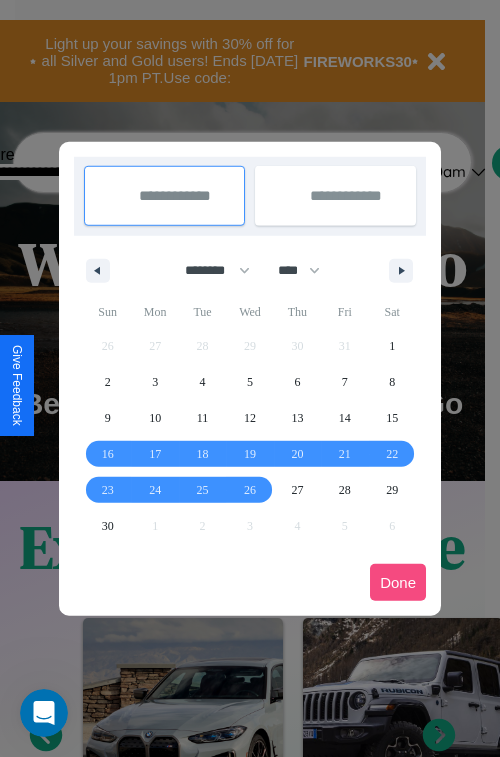 click on "Done" at bounding box center (398, 582) 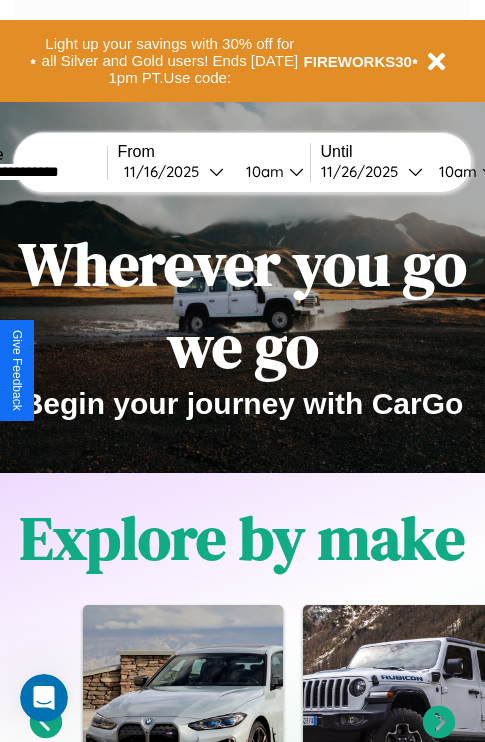 scroll, scrollTop: 0, scrollLeft: 78, axis: horizontal 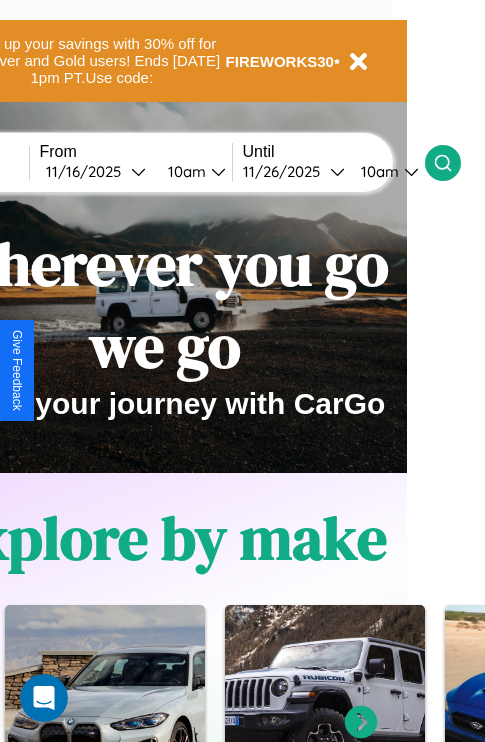 click 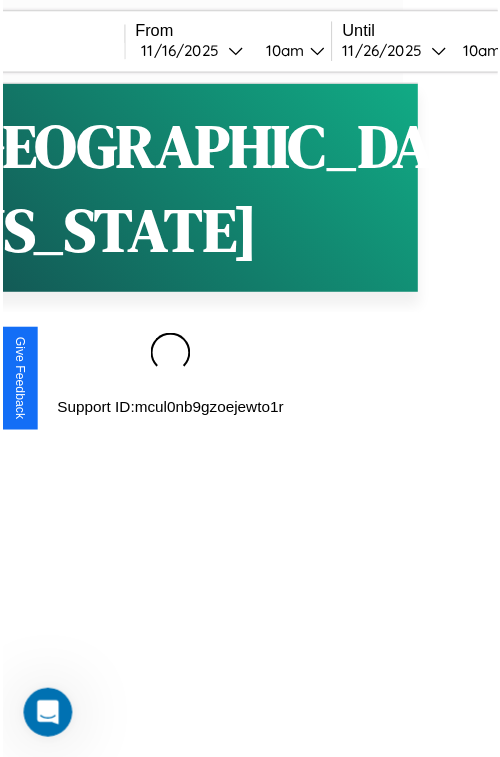 scroll, scrollTop: 0, scrollLeft: 0, axis: both 